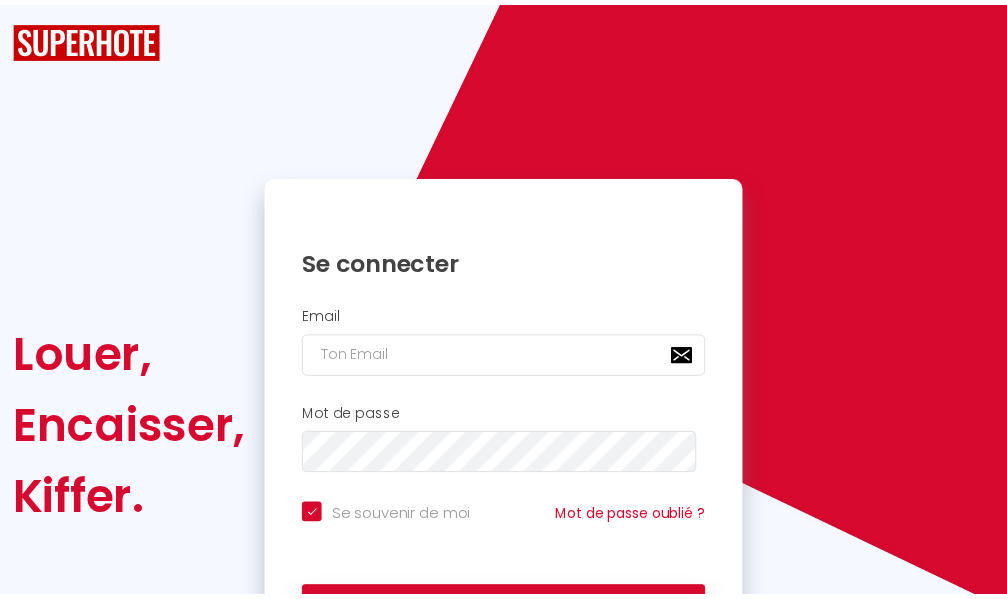 scroll, scrollTop: 0, scrollLeft: 0, axis: both 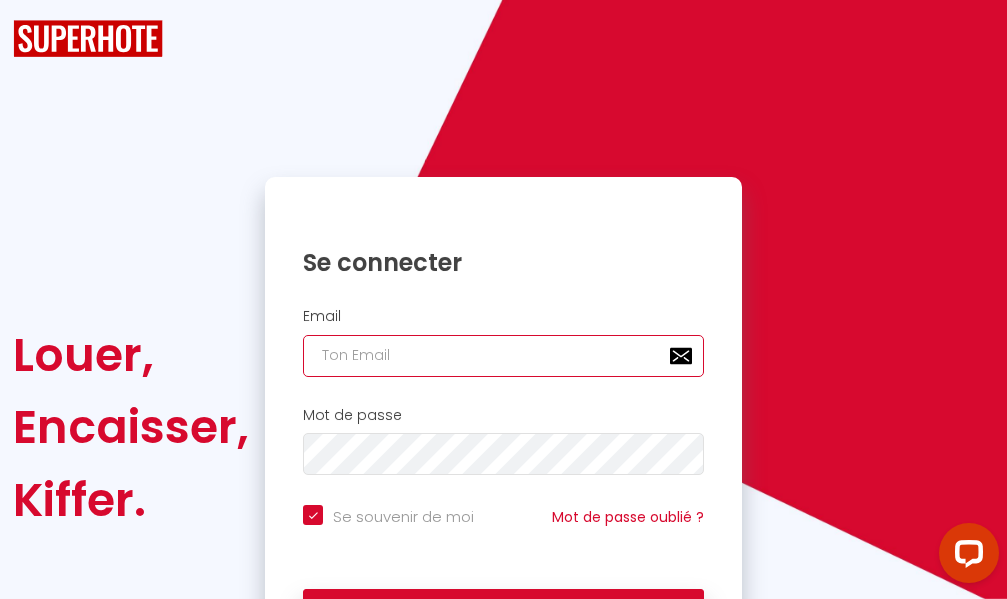 click at bounding box center [503, 356] 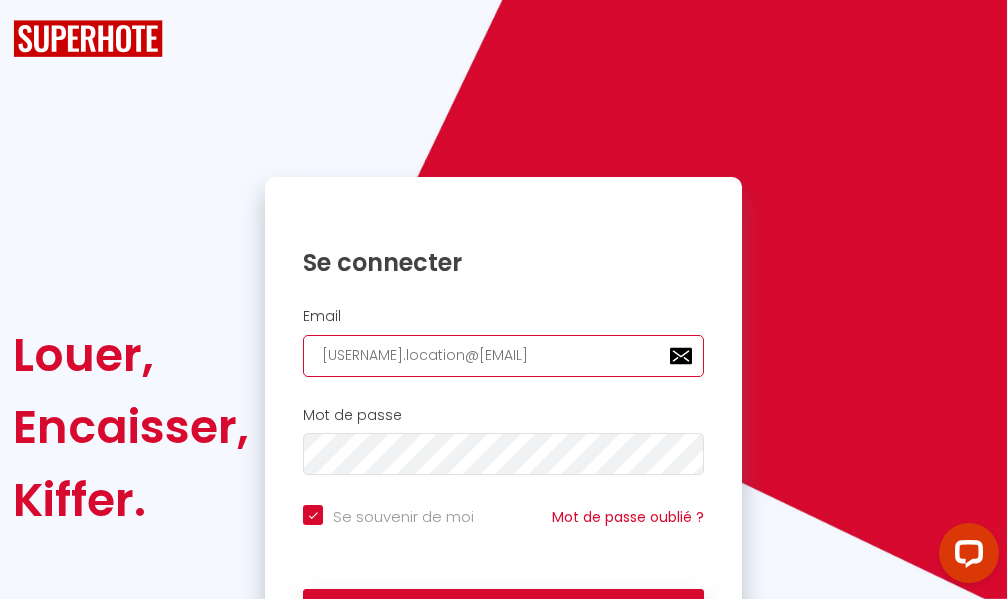 type on "[USERNAME].location@[EMAIL]" 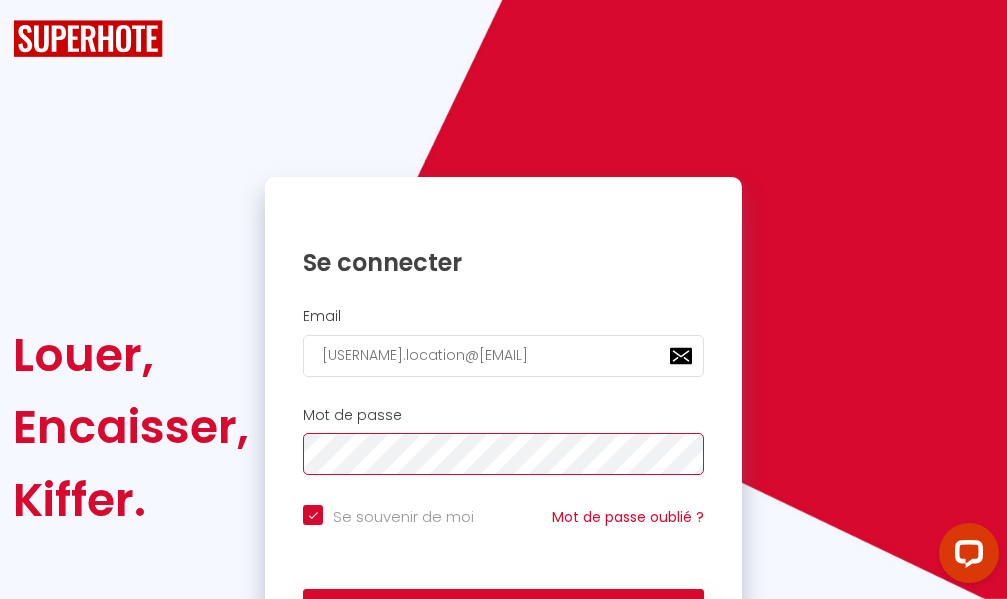 click on "Se connecter" at bounding box center (503, 614) 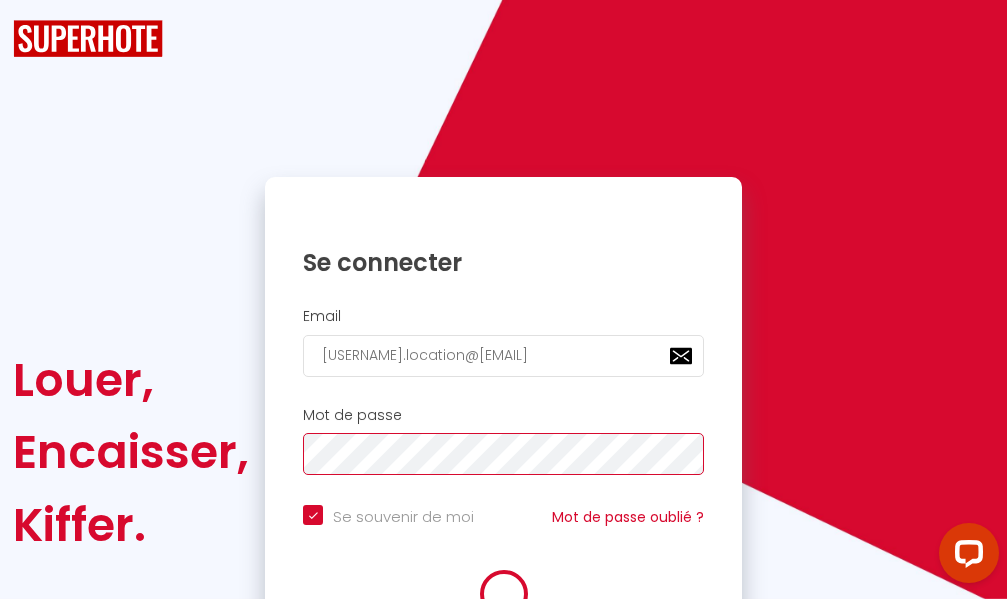 click on "Se connecter" at bounding box center [503, 664] 